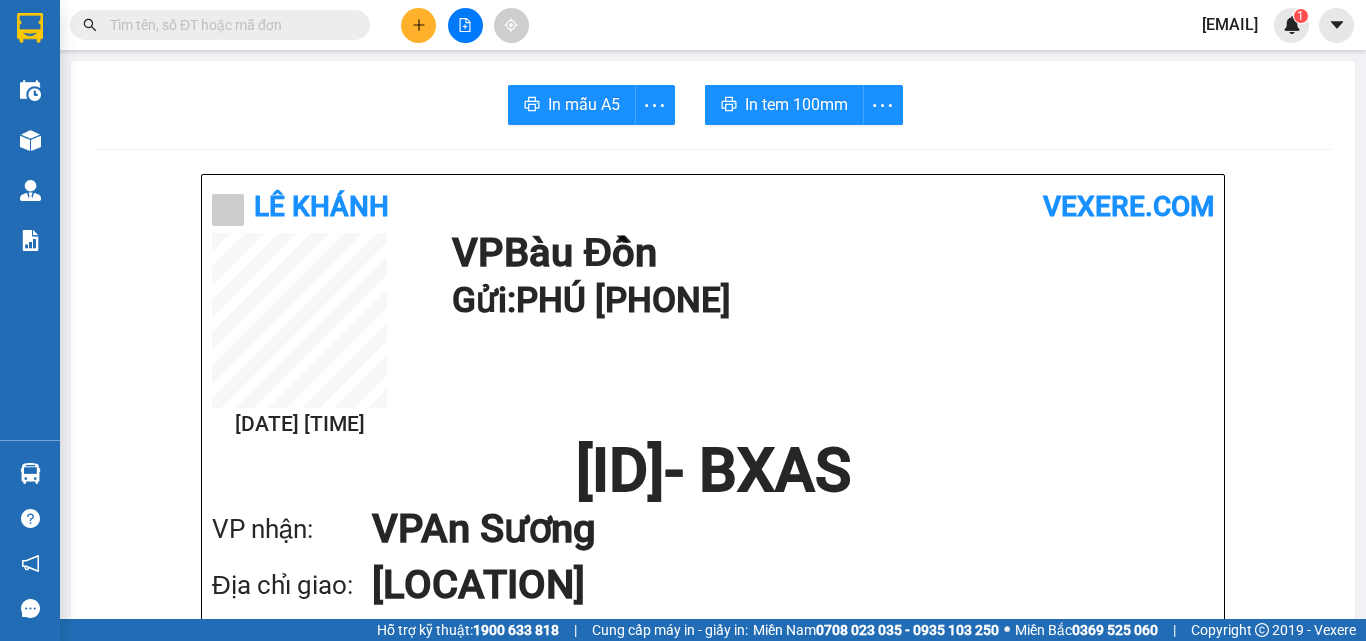 scroll, scrollTop: 0, scrollLeft: 0, axis: both 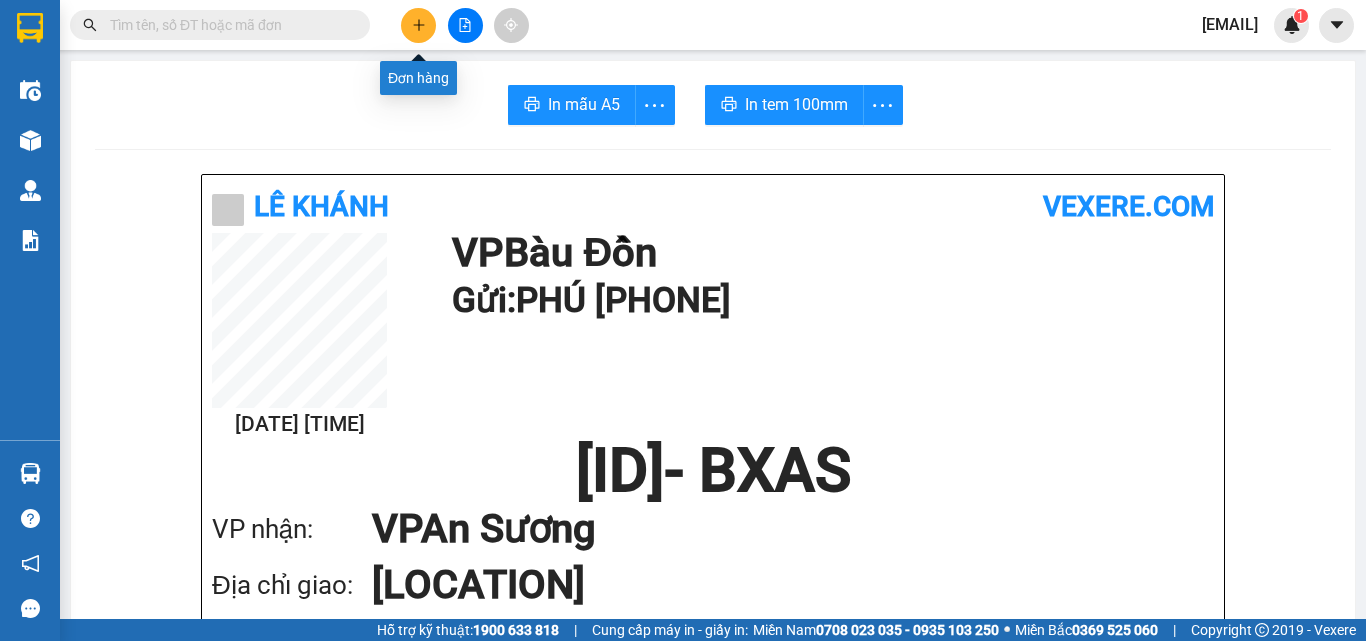 click at bounding box center [418, 25] 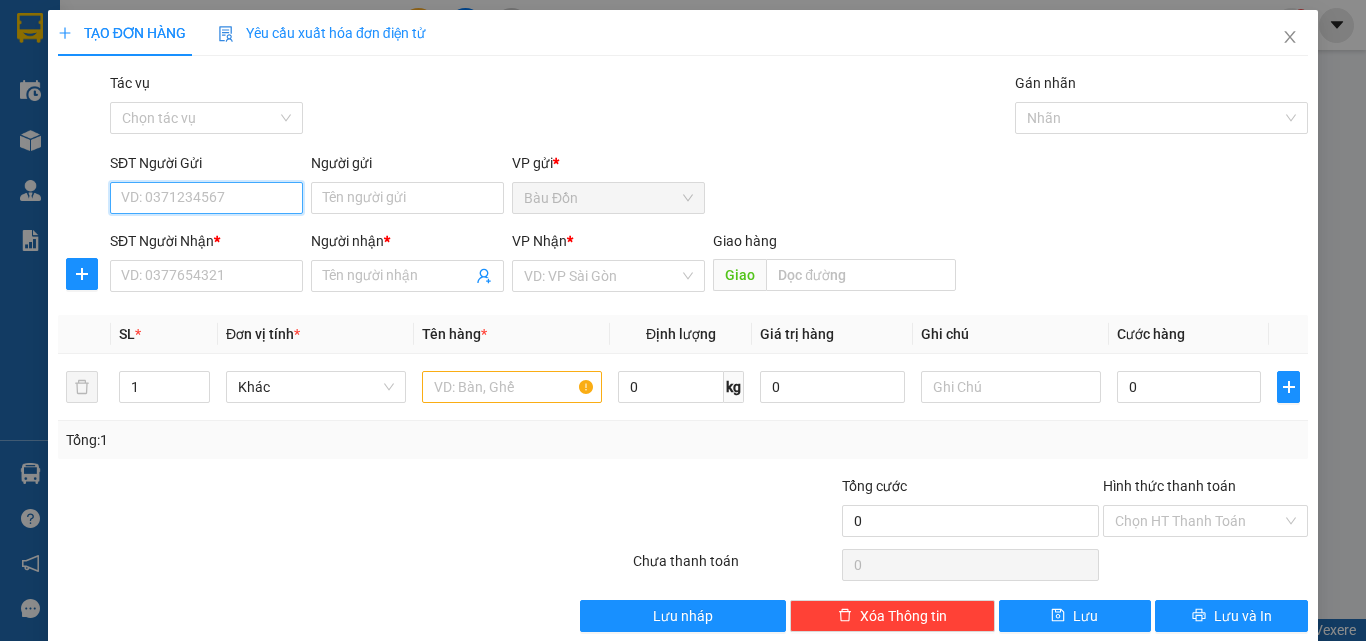 scroll, scrollTop: 30, scrollLeft: 0, axis: vertical 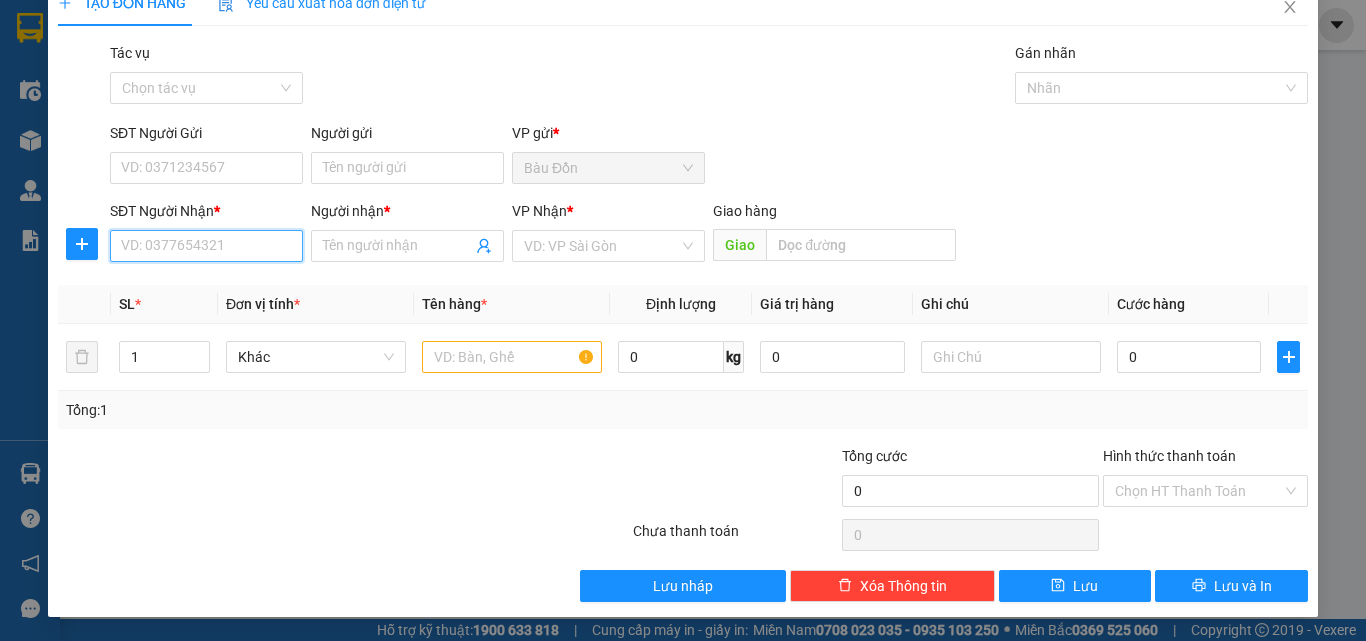 click on "SĐT Người Nhận  *" at bounding box center (206, 246) 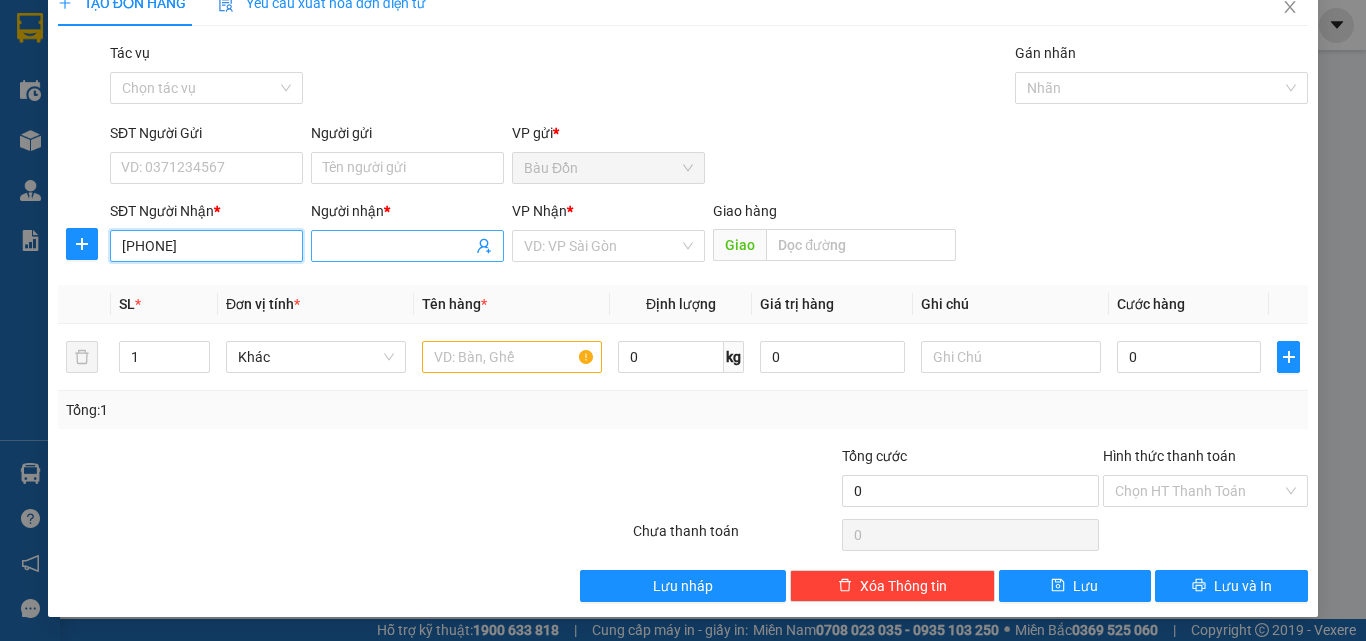 type on "[PHONE]" 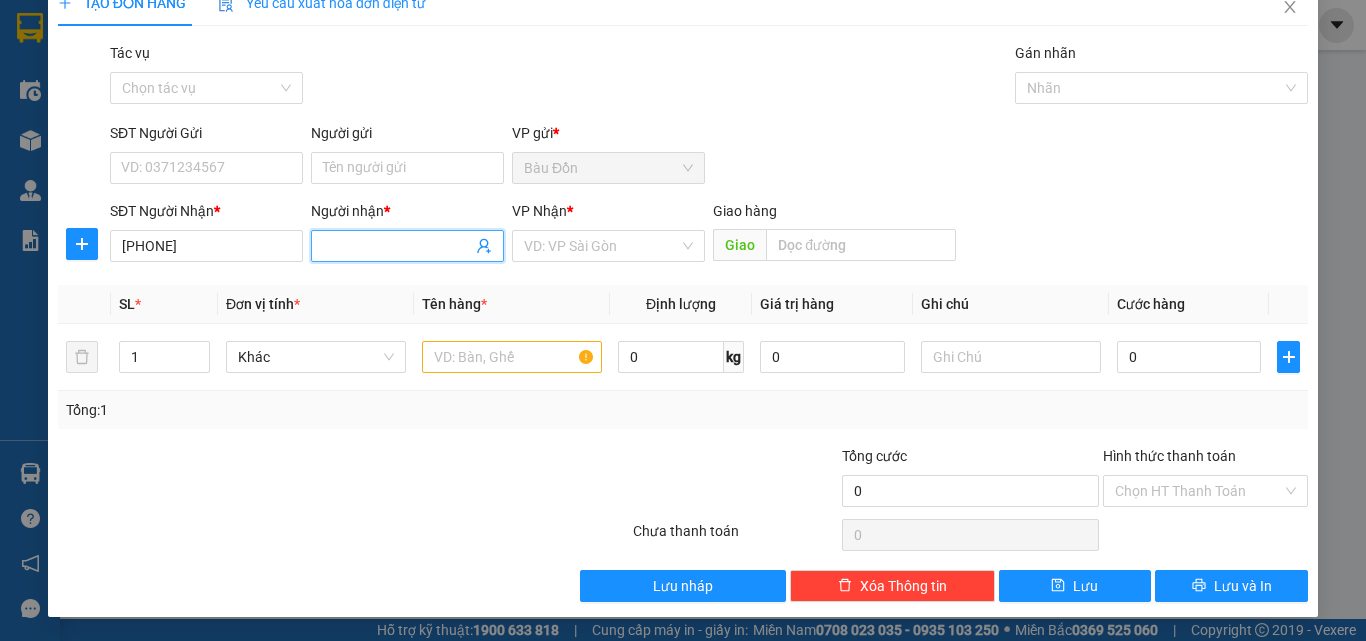 click on "Người nhận  *" at bounding box center (397, 246) 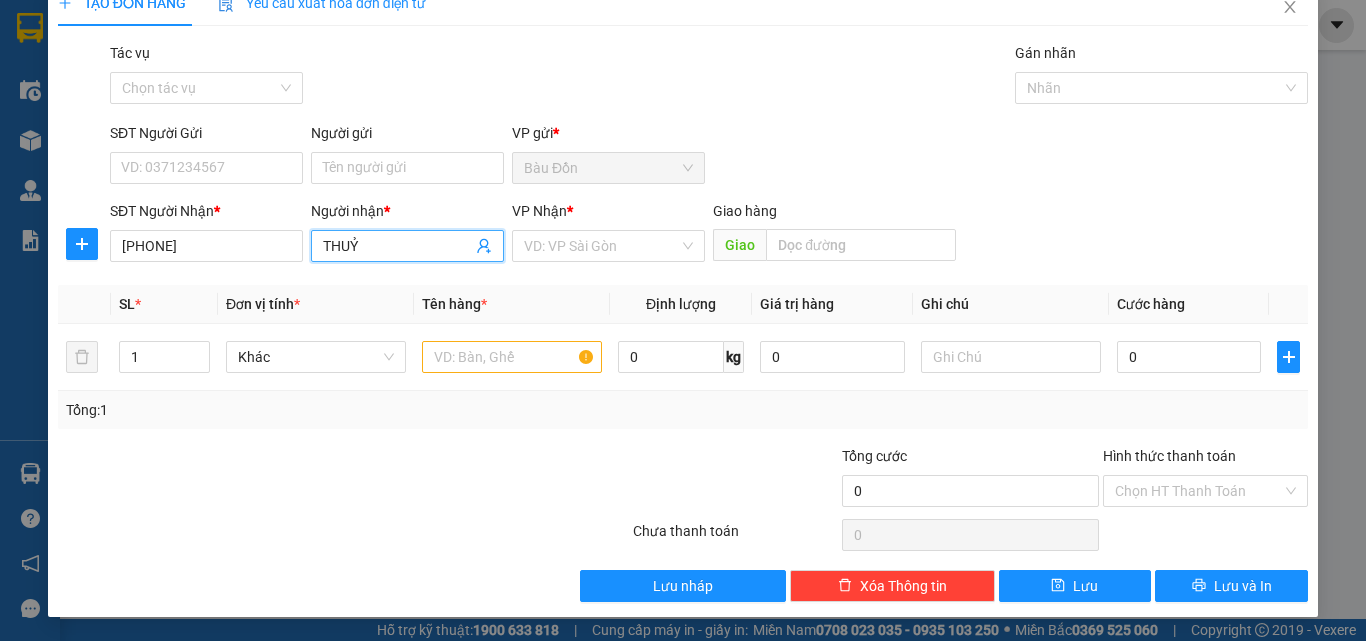 type on "THUỶ" 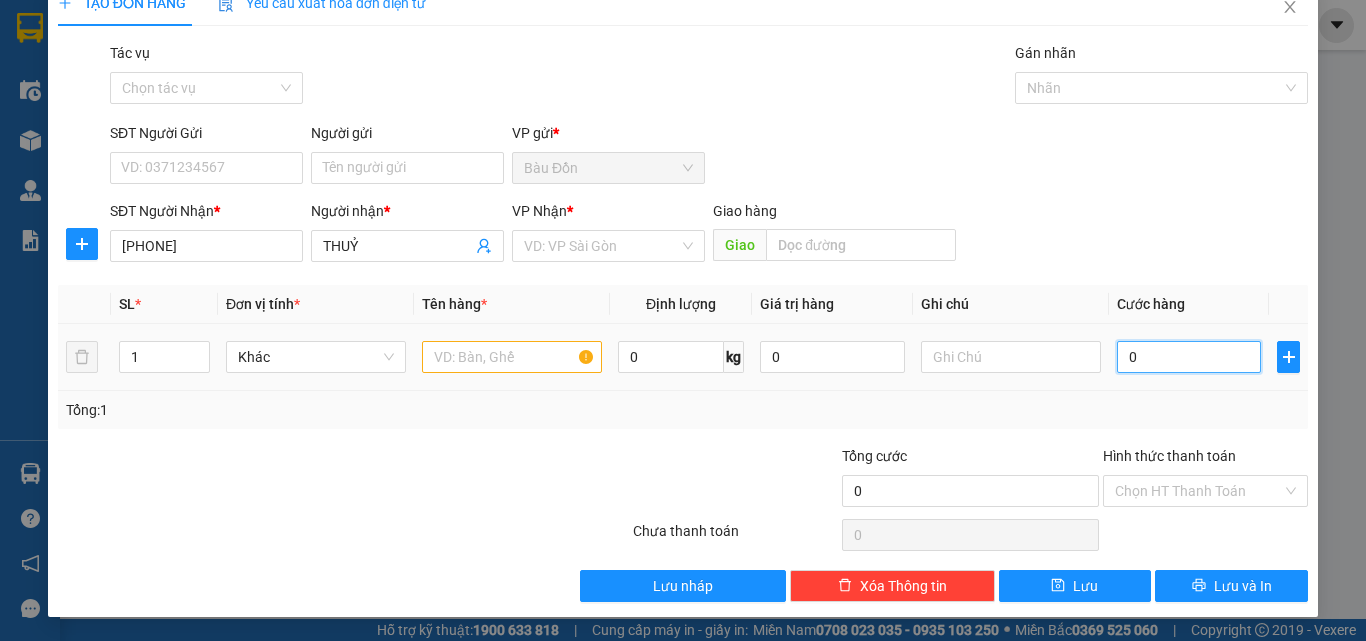 type on "4" 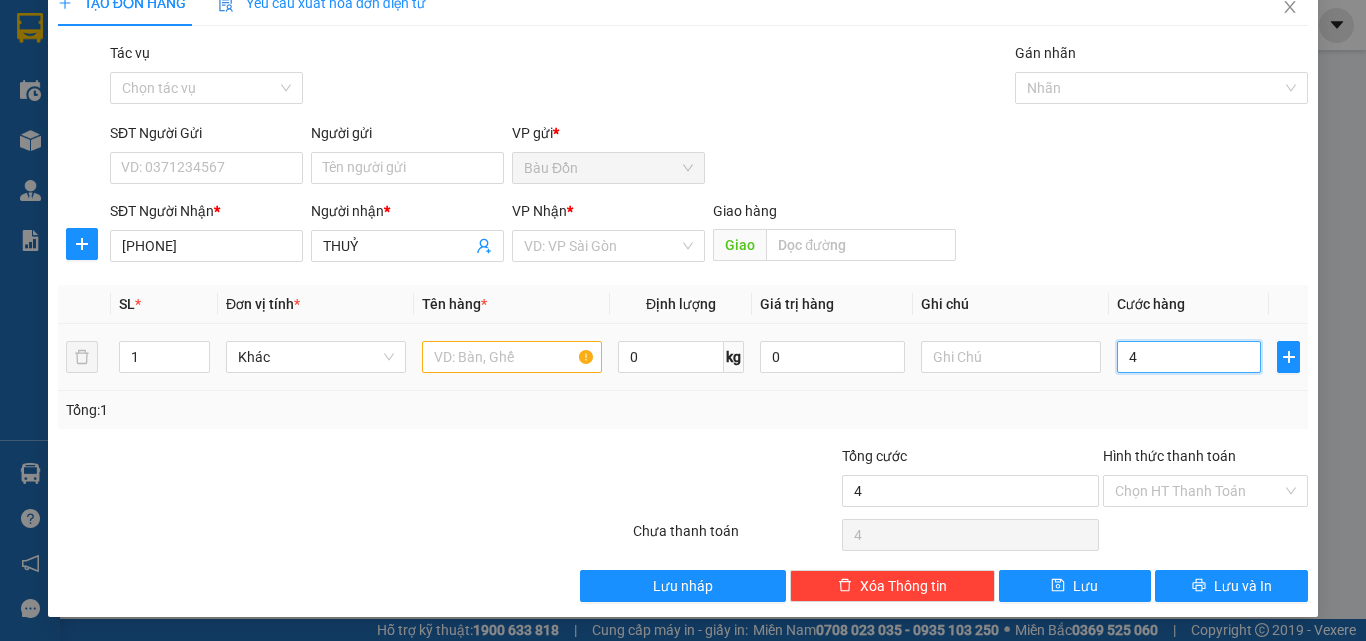 type on "40" 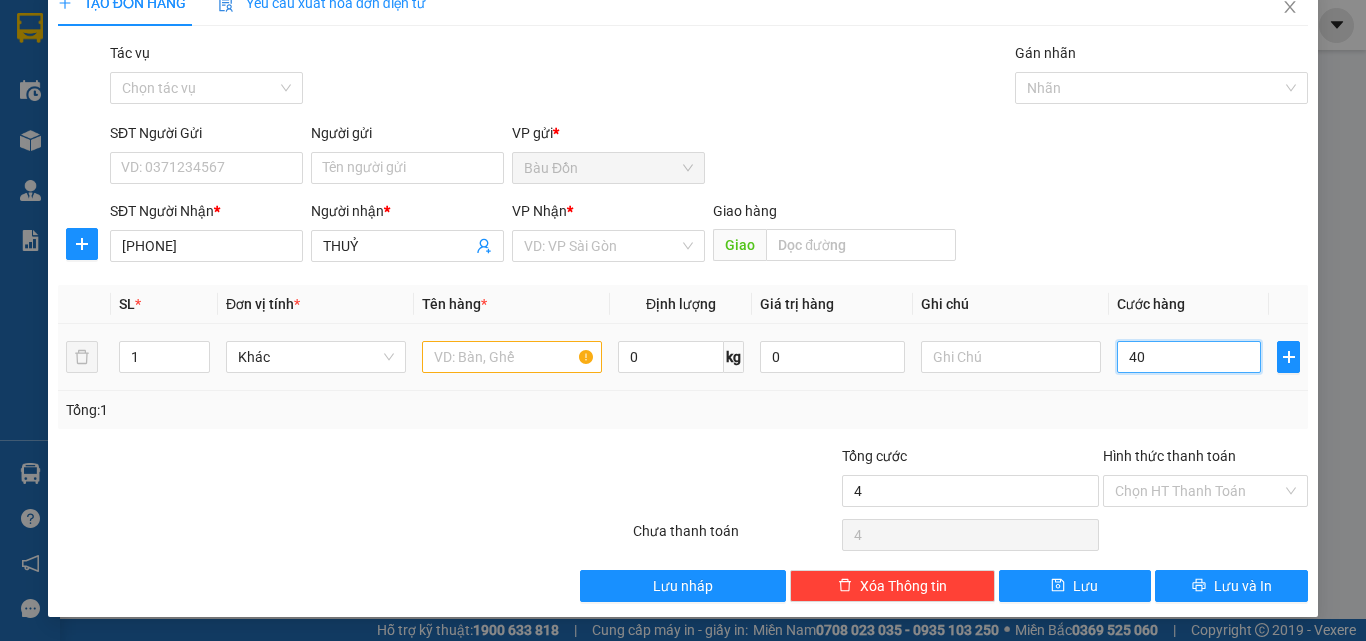 type on "40" 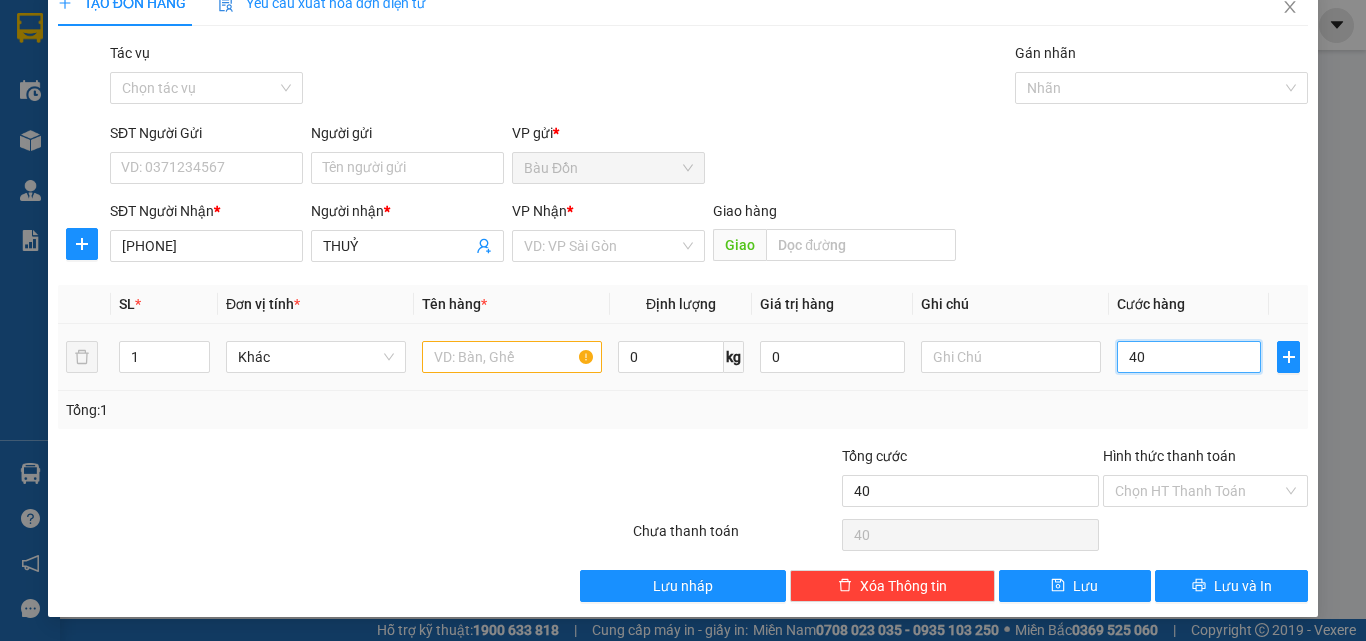 type on "400" 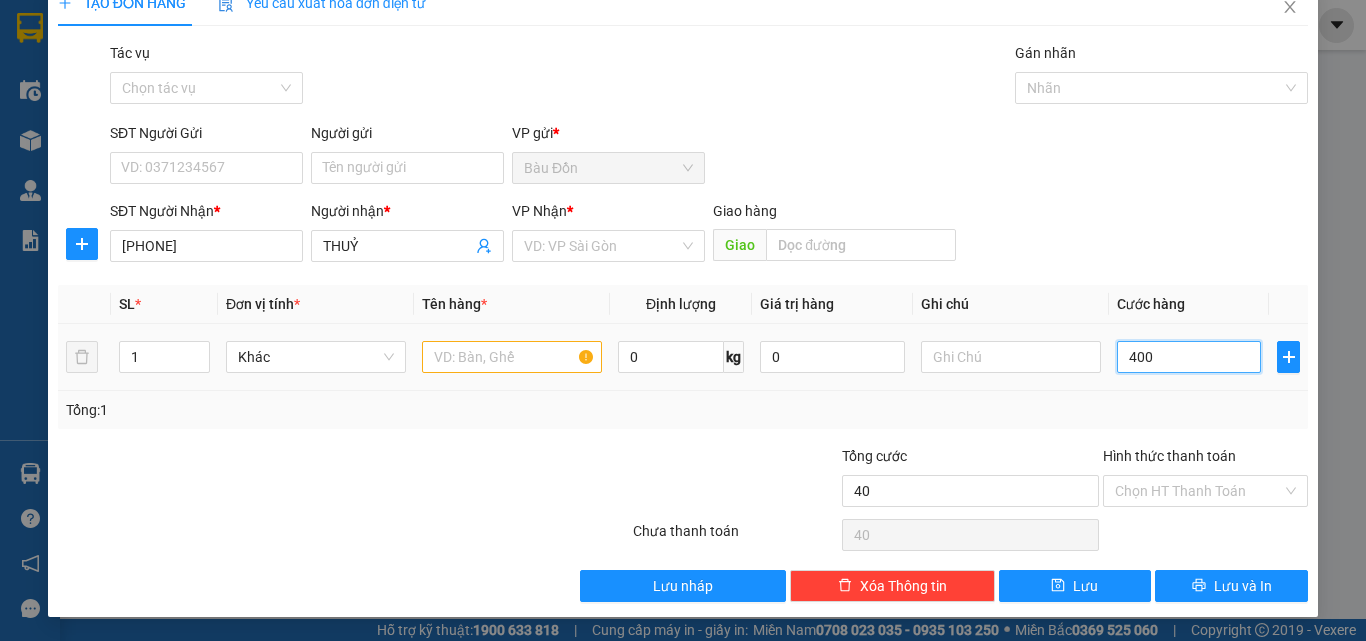 type on "400" 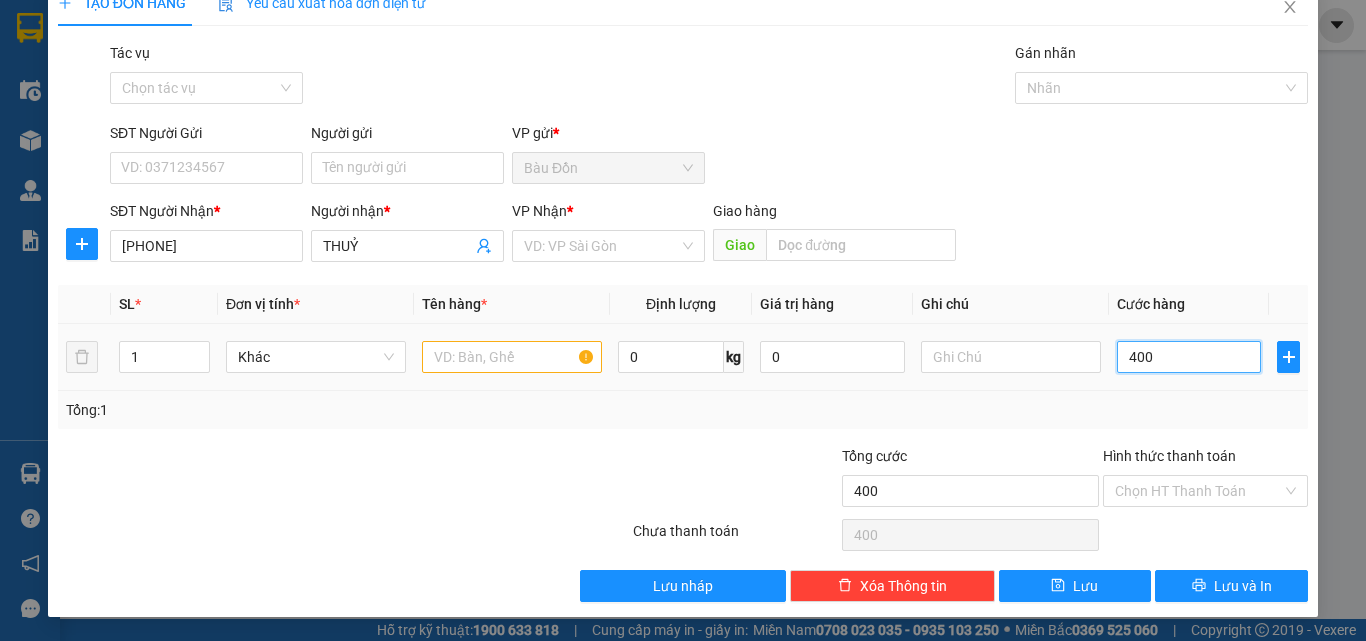 type on "4.000" 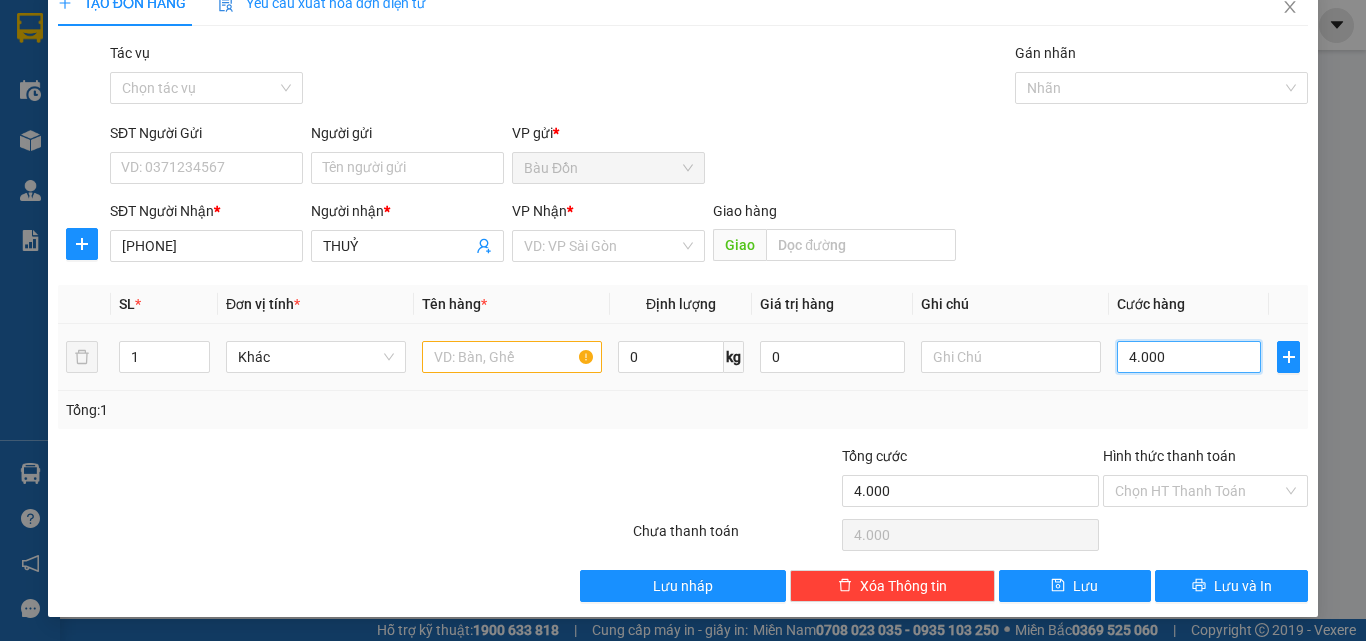 type on "40.000" 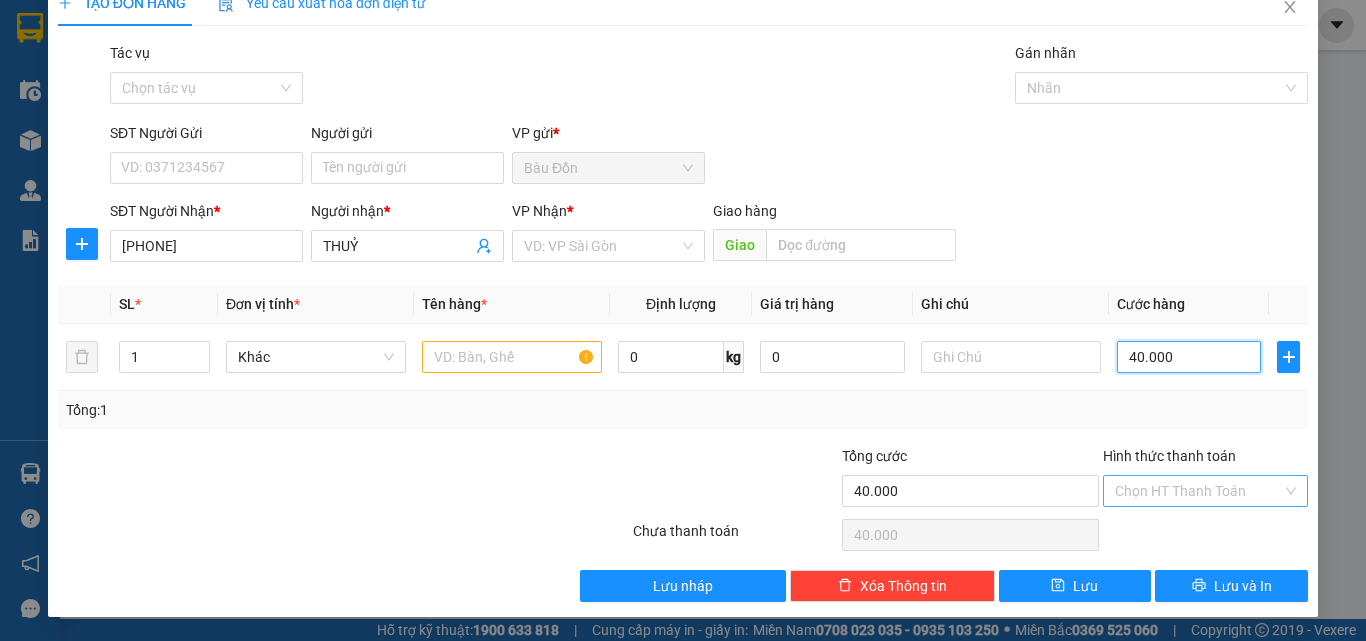 type on "40.000" 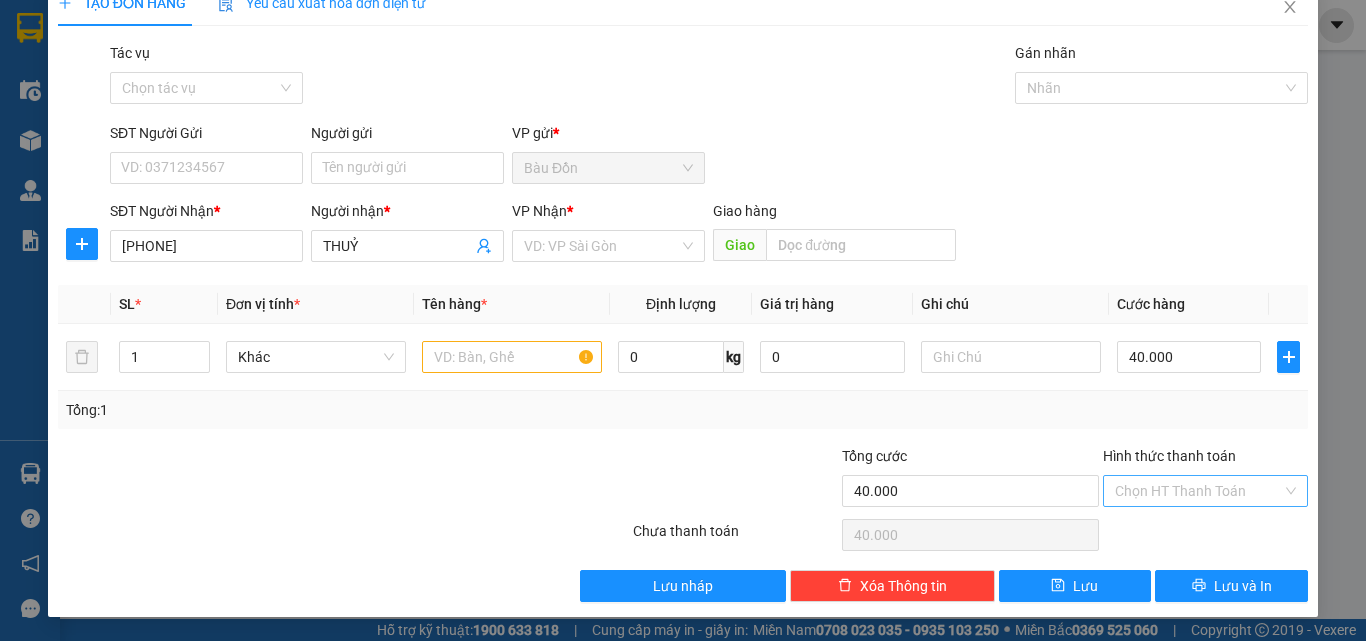 click on "Hình thức thanh toán" at bounding box center [1198, 491] 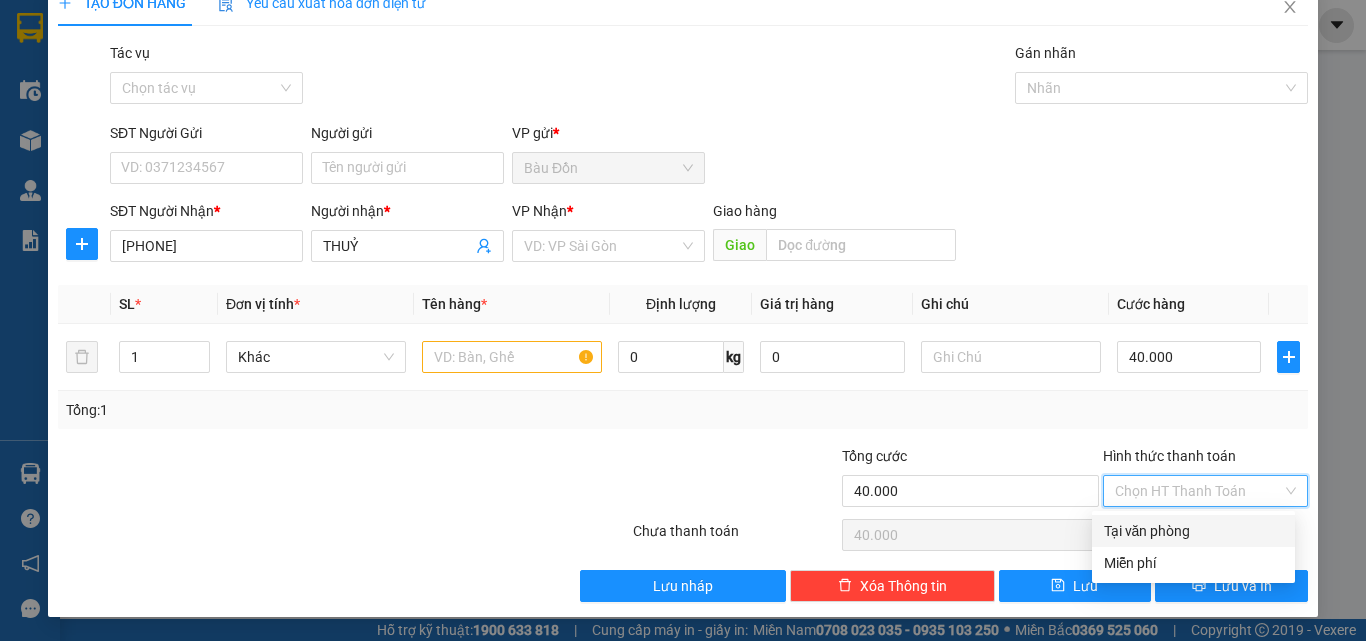 click on "Tại văn phòng" at bounding box center [1193, 531] 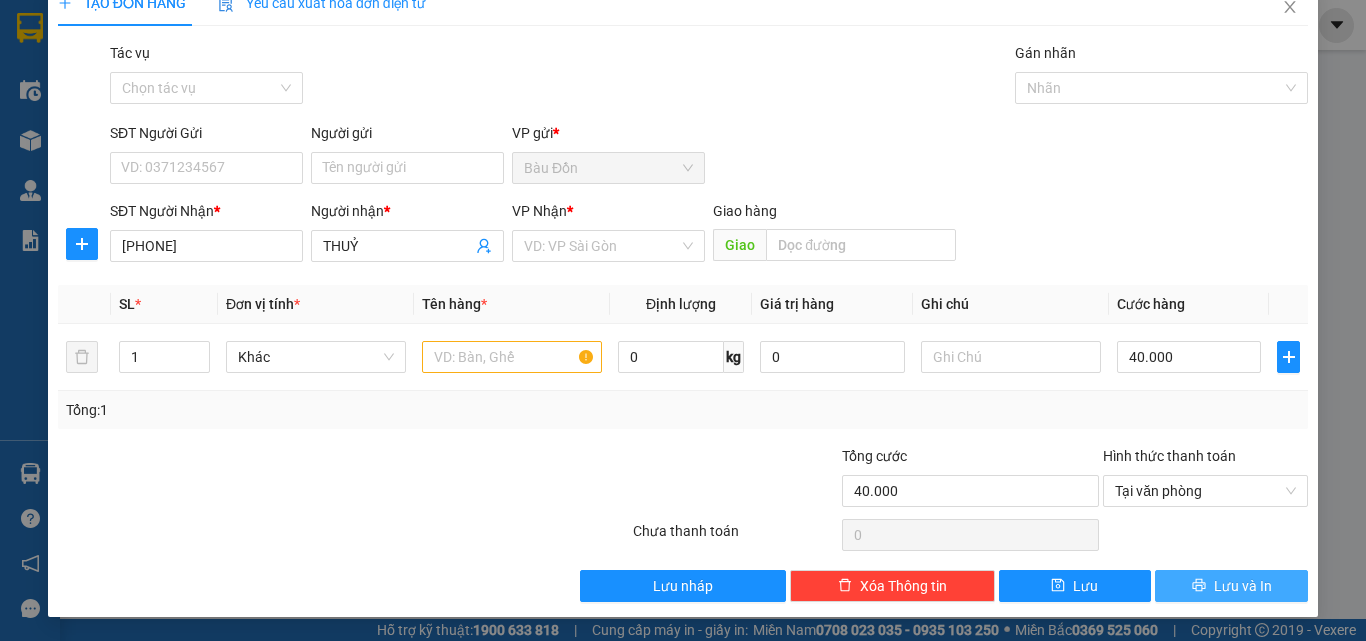 click on "Lưu và In" at bounding box center [1243, 586] 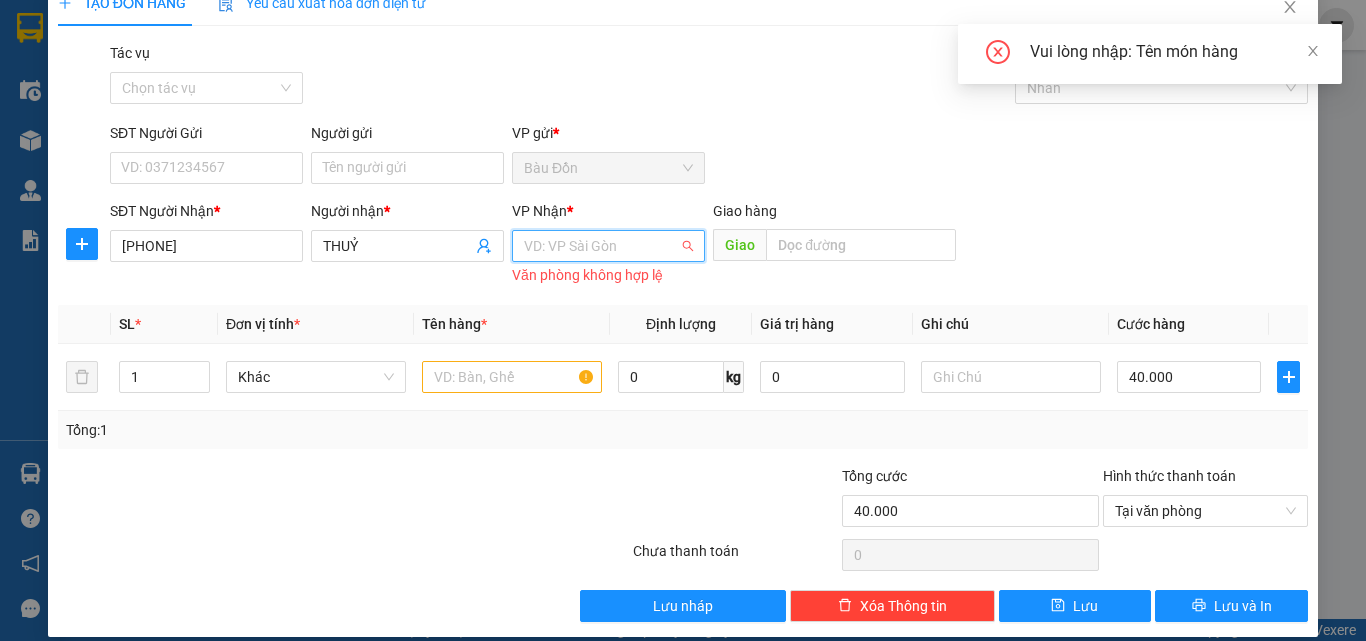 click at bounding box center (601, 246) 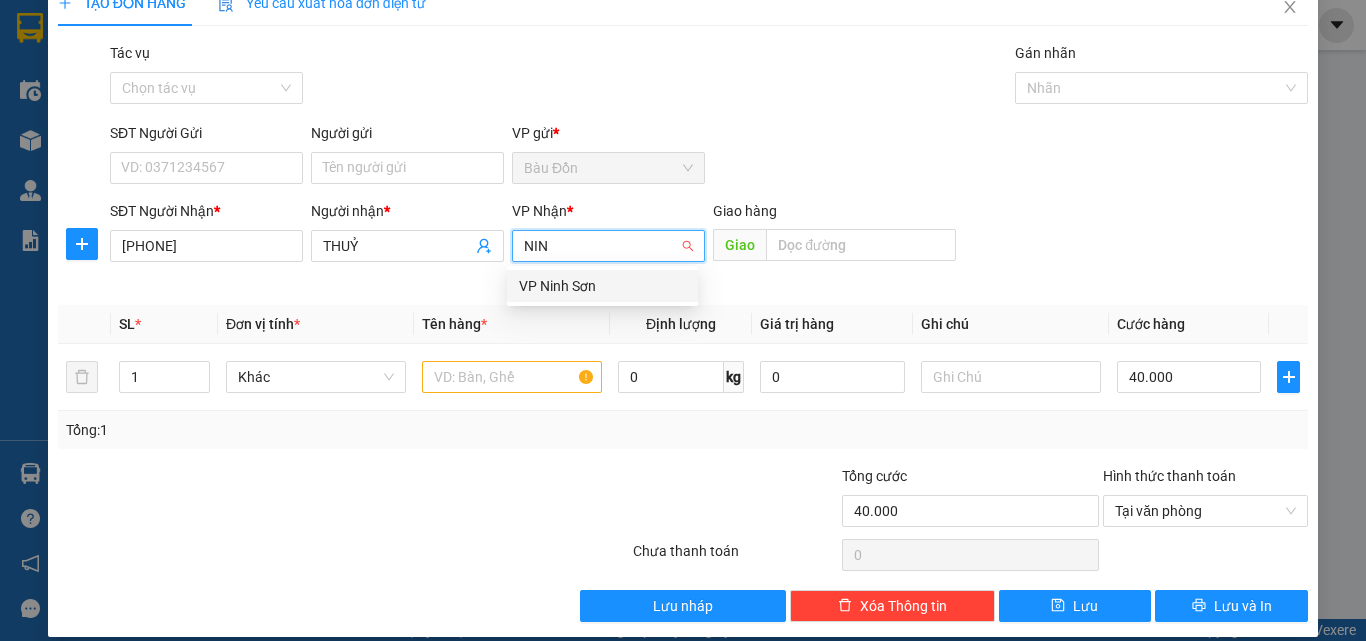 type on "NINH" 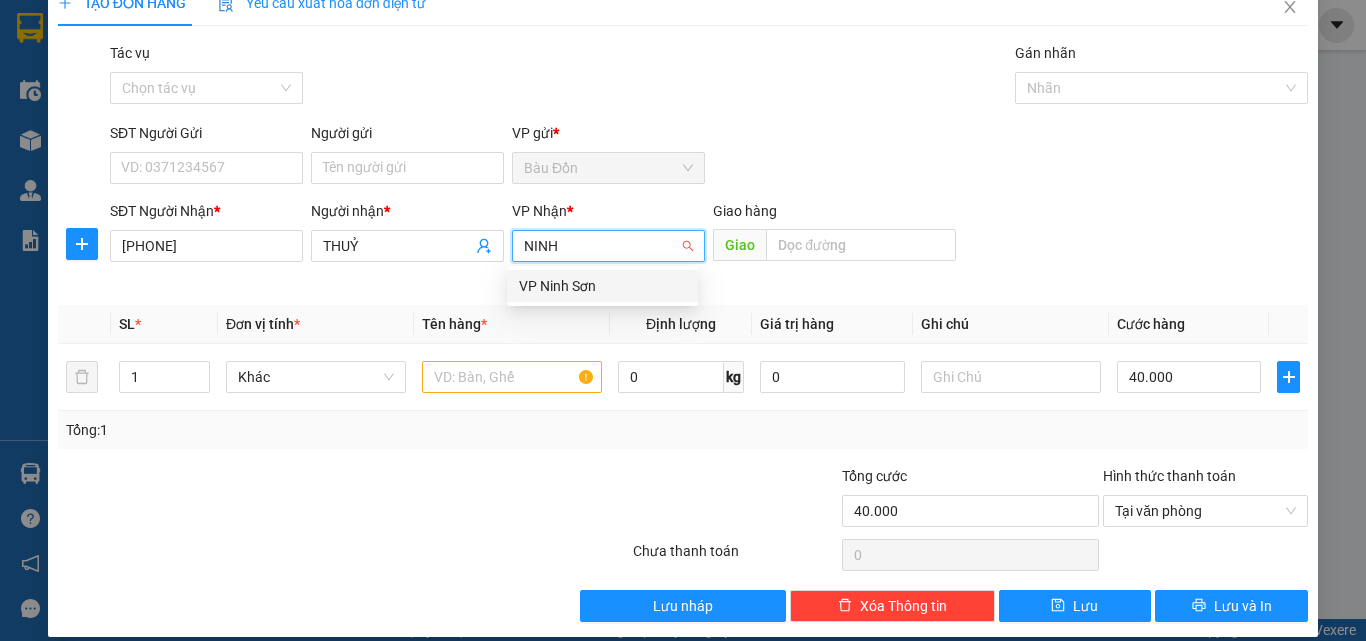 click on "VP Ninh Sơn" at bounding box center (602, 286) 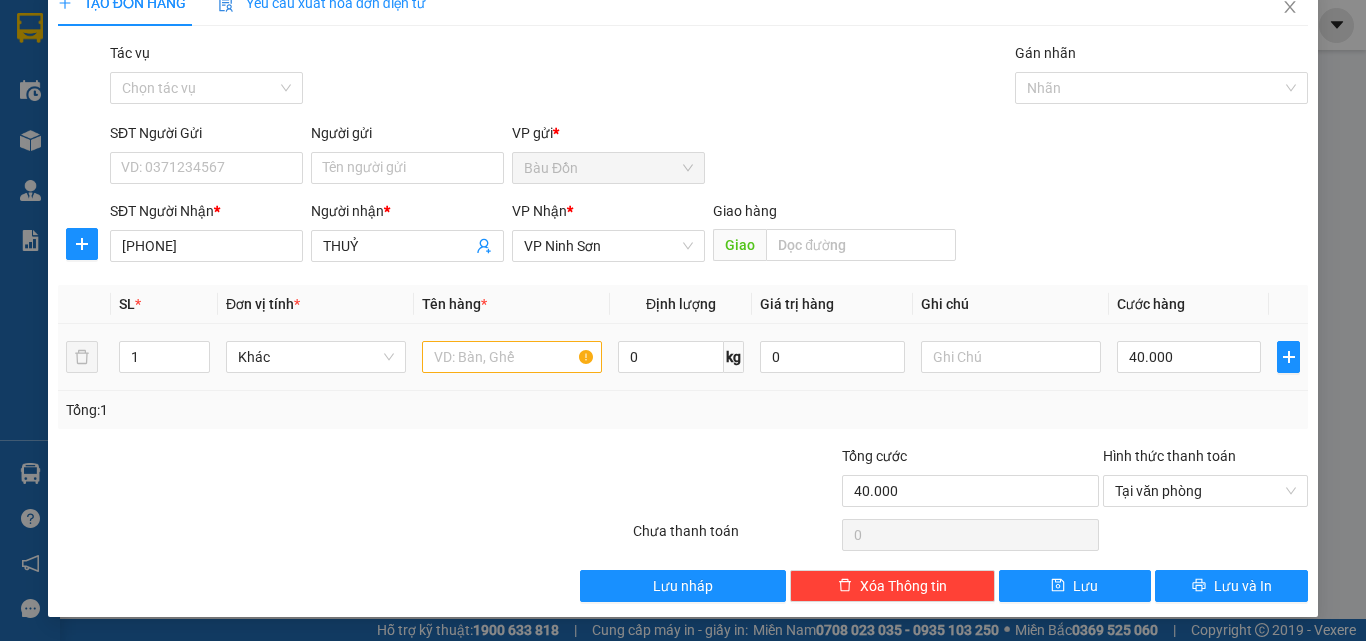 click at bounding box center [512, 357] 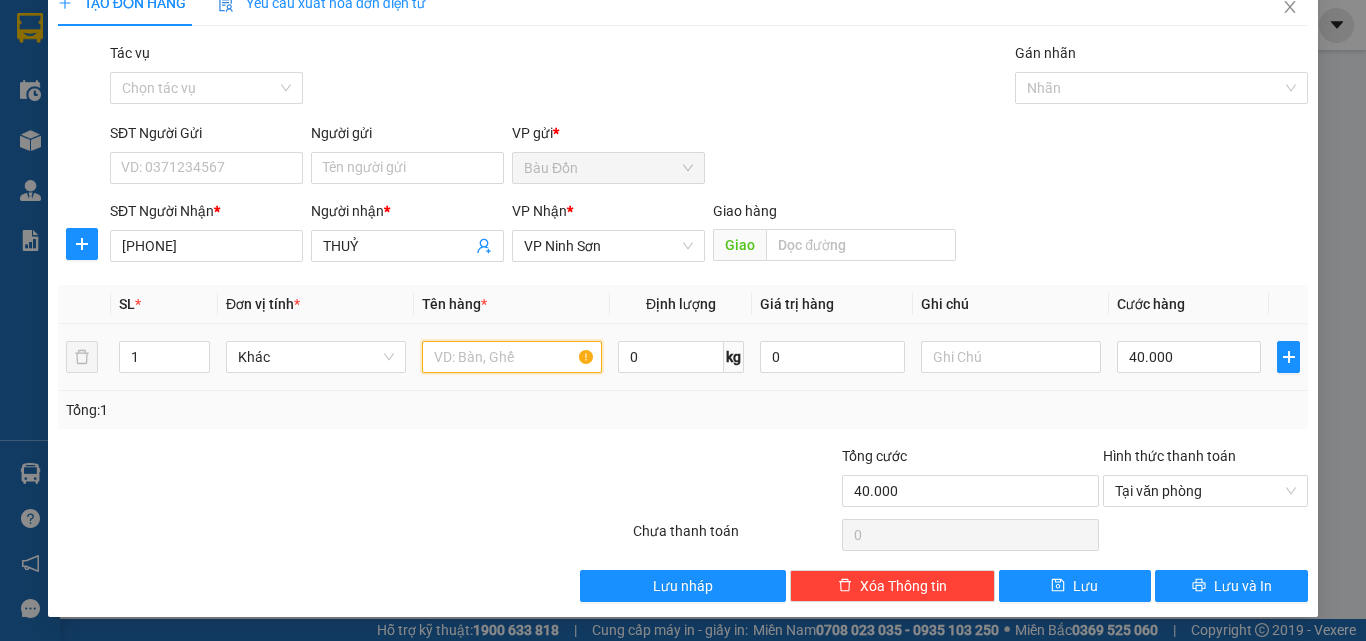 click at bounding box center [512, 357] 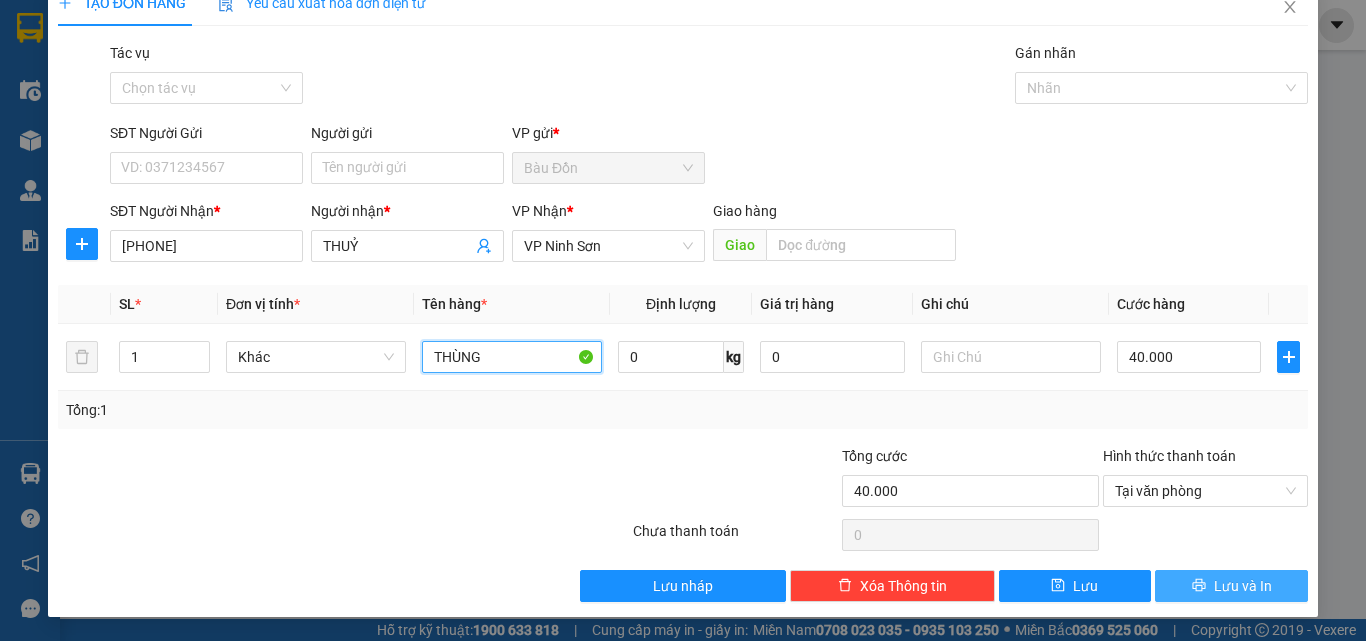 type on "THÙNG" 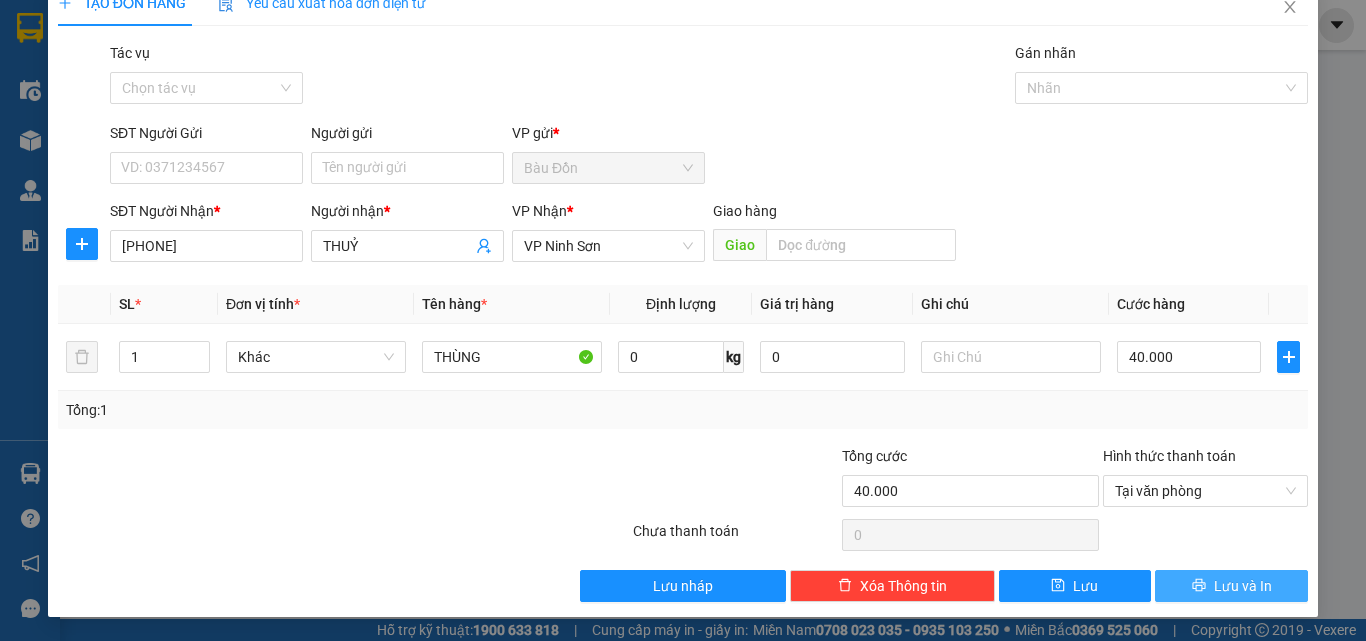 click on "Lưu và In" at bounding box center [1243, 586] 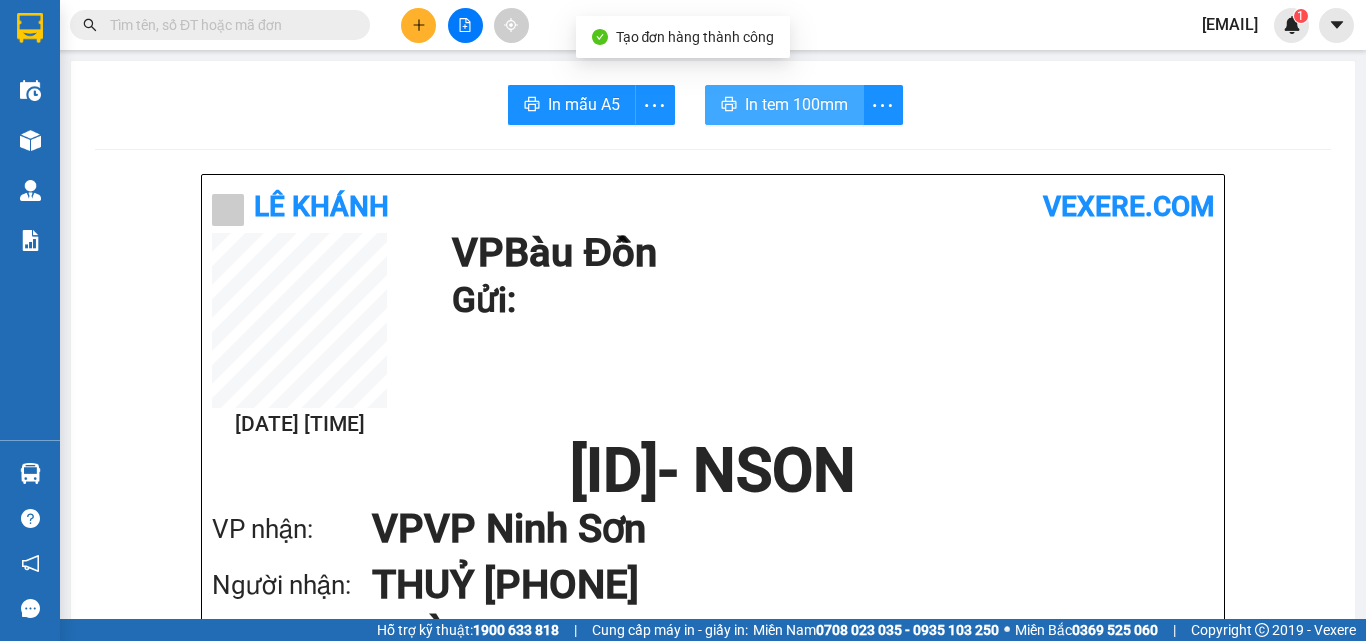 click on "In tem 100mm" at bounding box center [796, 104] 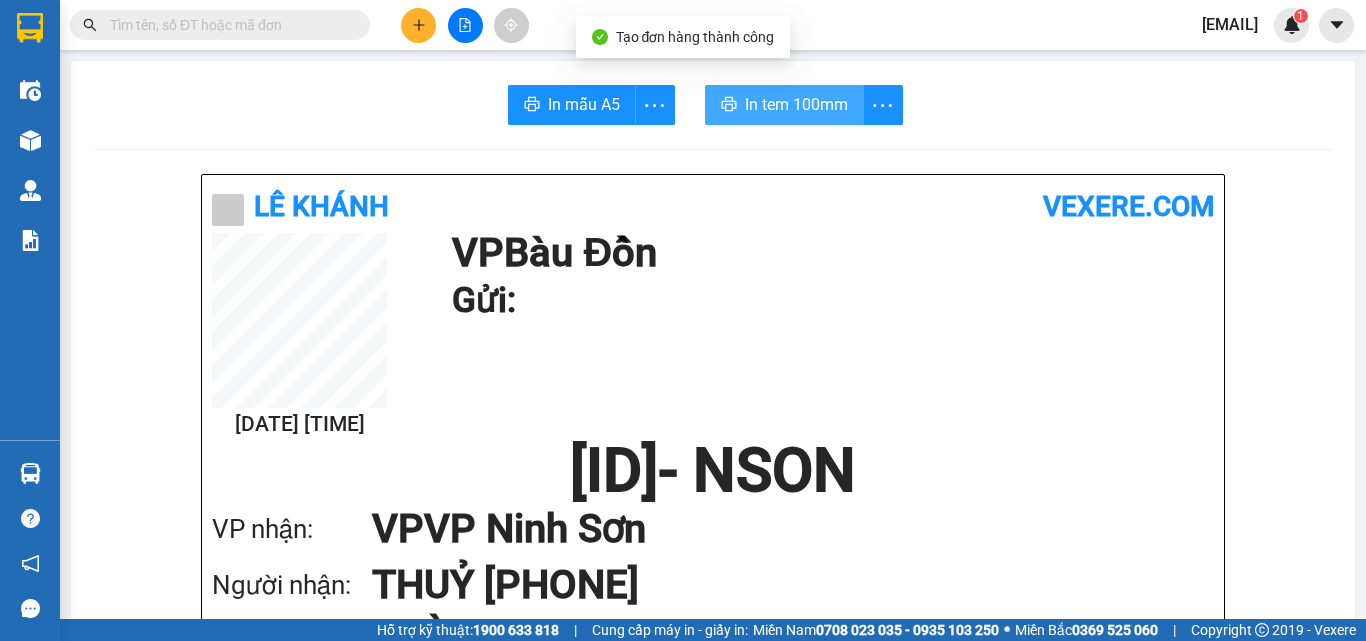 scroll, scrollTop: 0, scrollLeft: 0, axis: both 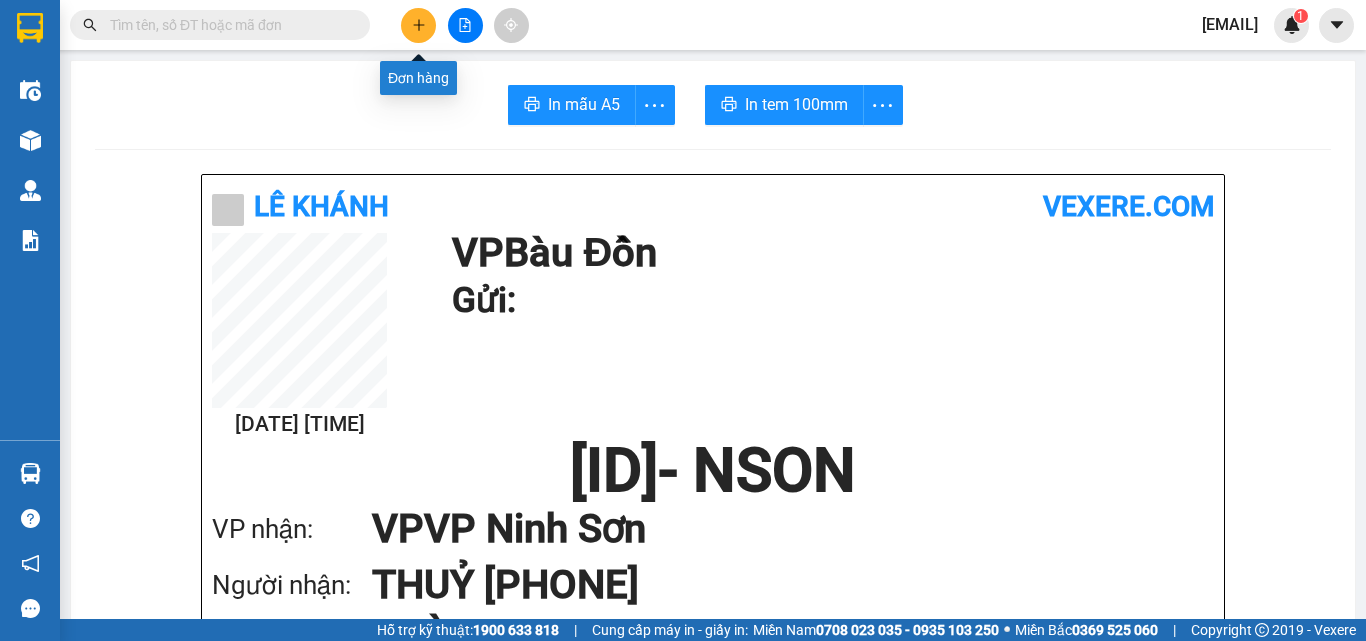 click 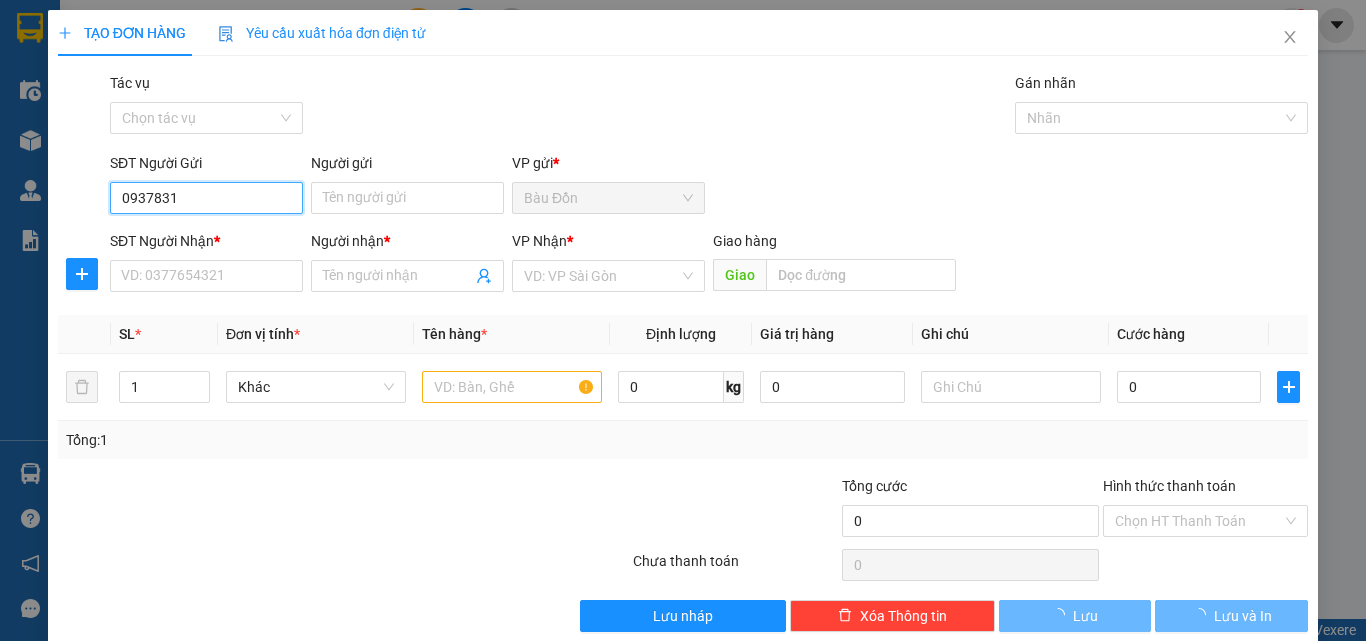 click on "0937831" at bounding box center (206, 198) 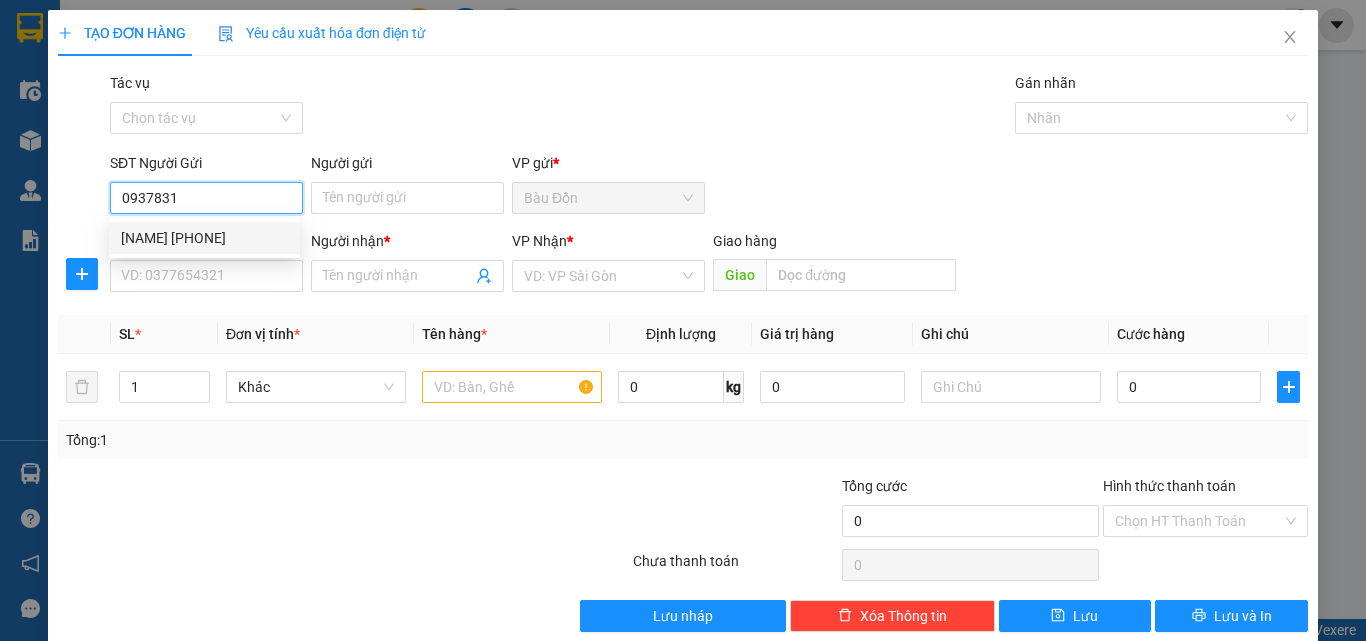 click on "[NAME] [PHONE]" at bounding box center [204, 238] 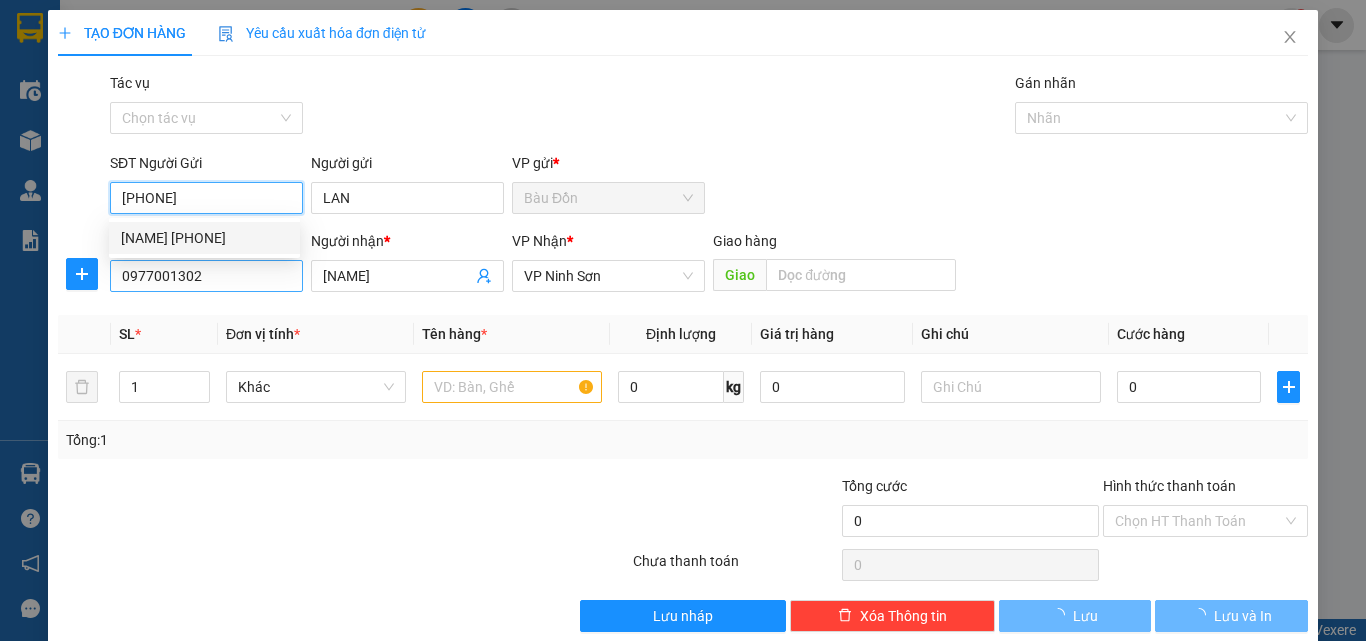 type on "30.000" 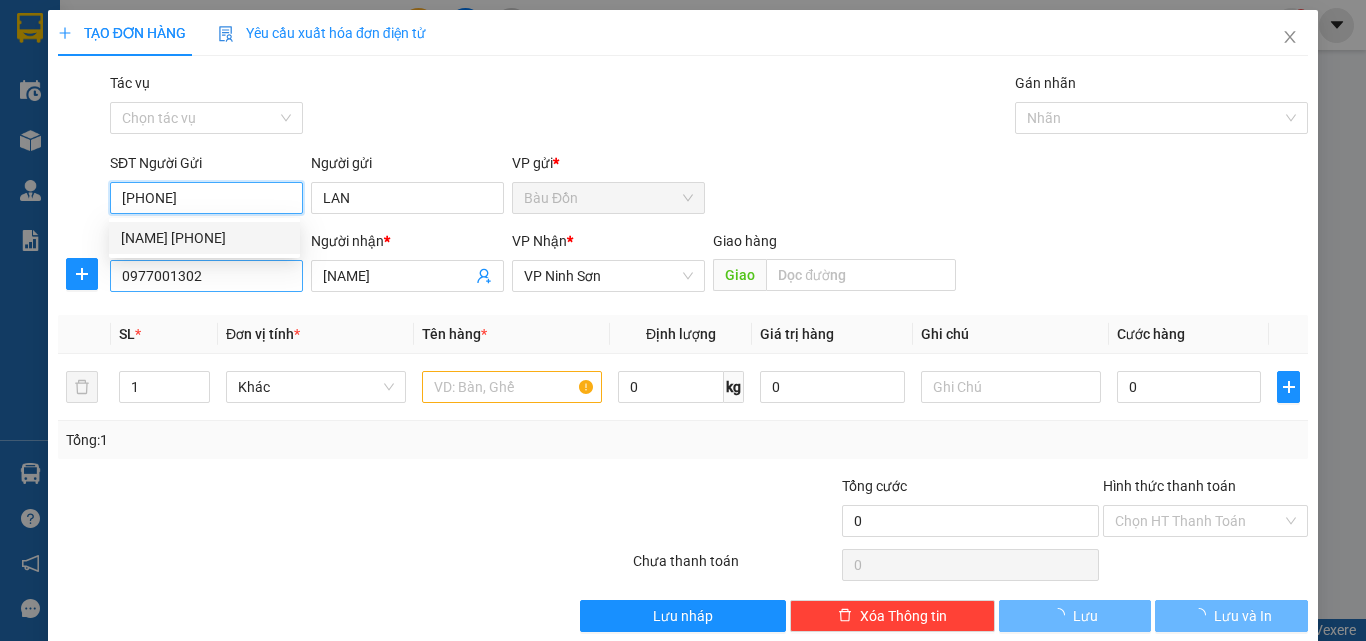 type on "30.000" 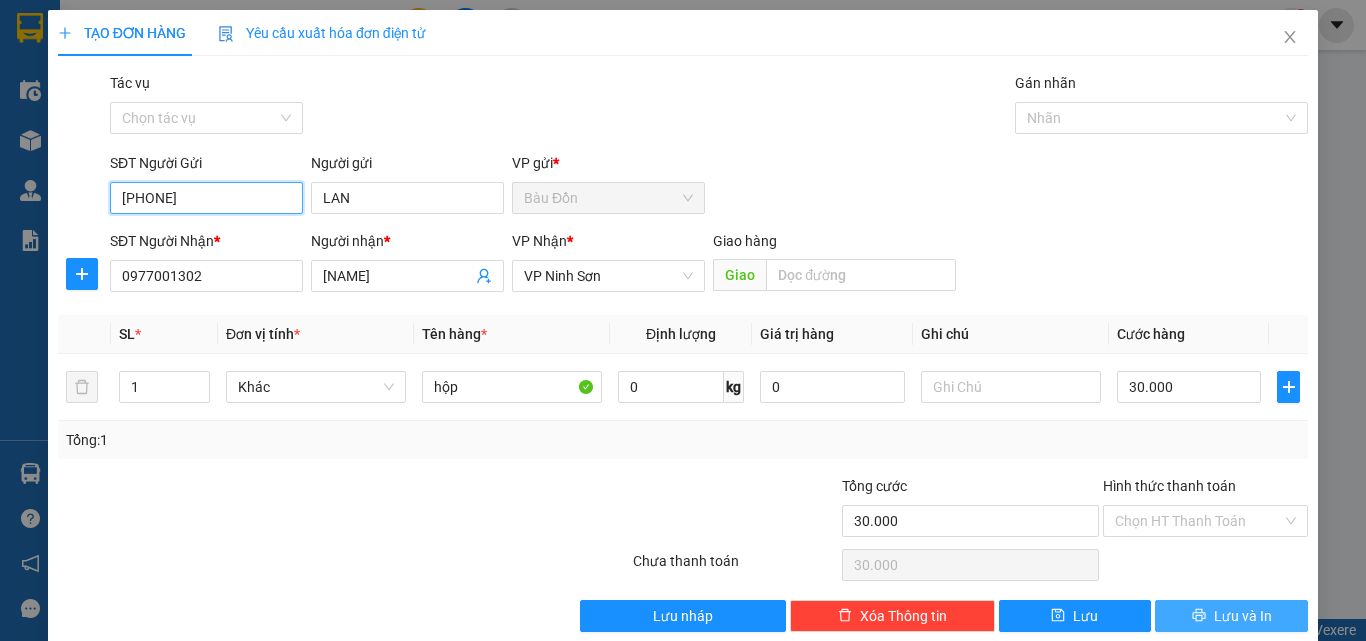 type on "[PHONE]" 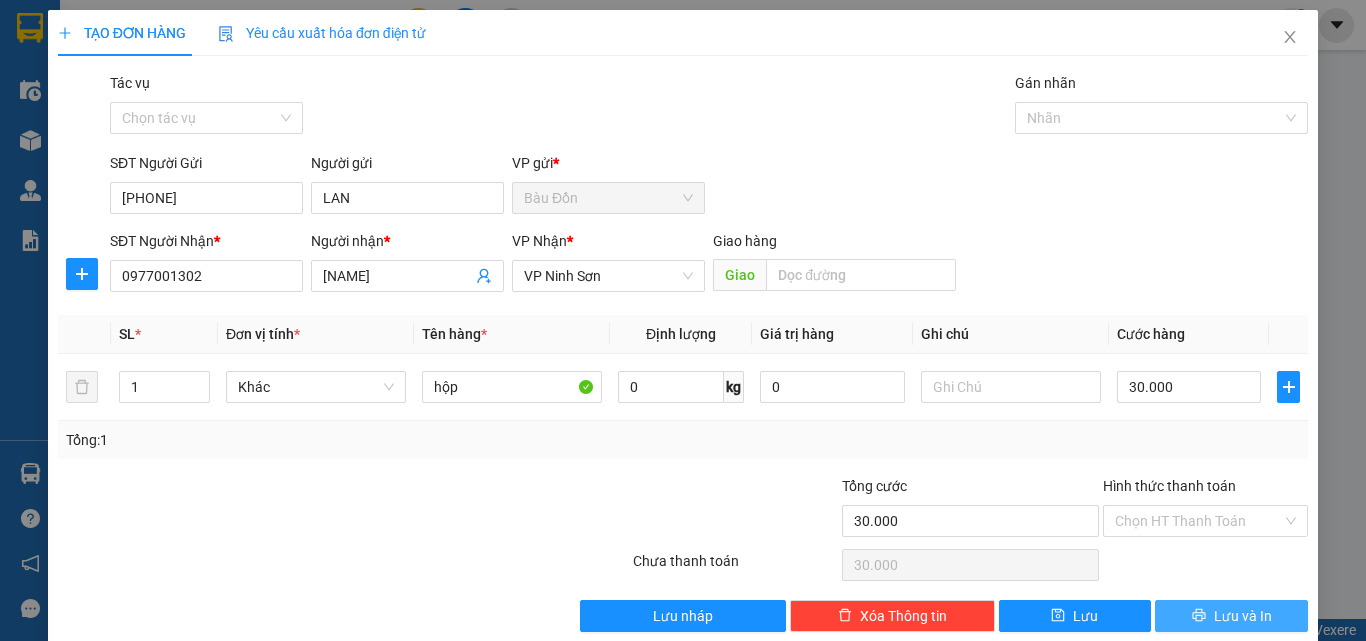 click on "Lưu và In" at bounding box center [1243, 616] 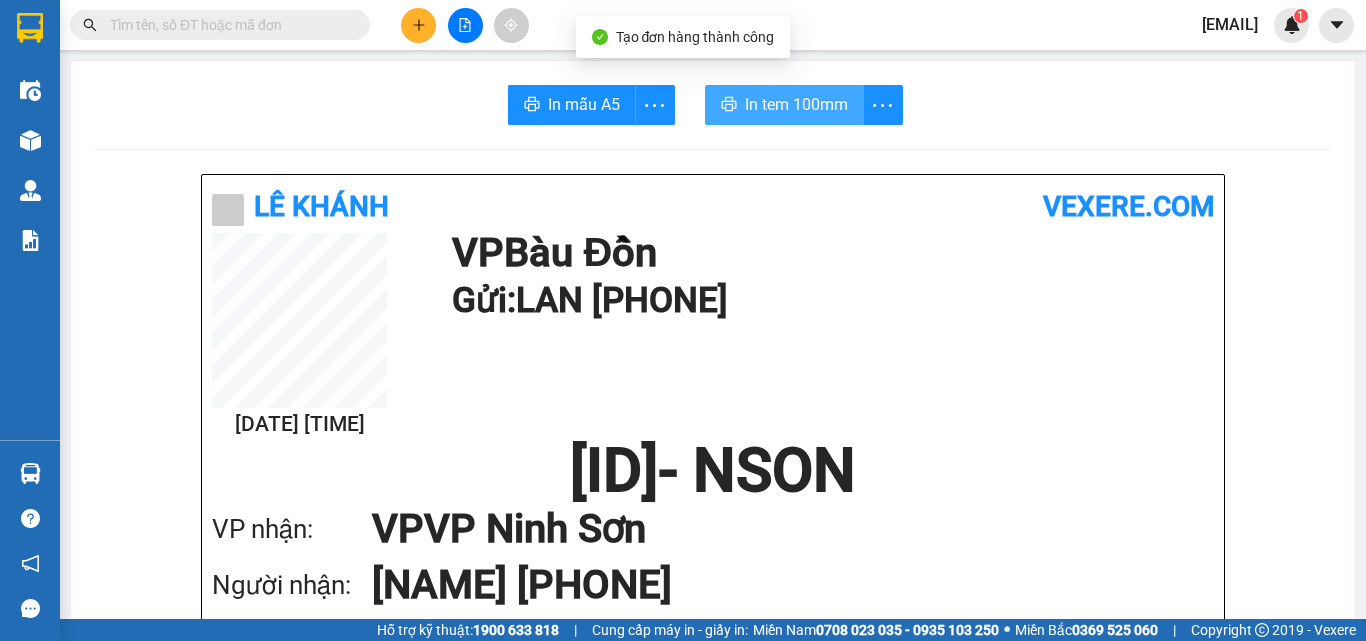 drag, startPoint x: 748, startPoint y: 106, endPoint x: 782, endPoint y: 86, distance: 39.446167 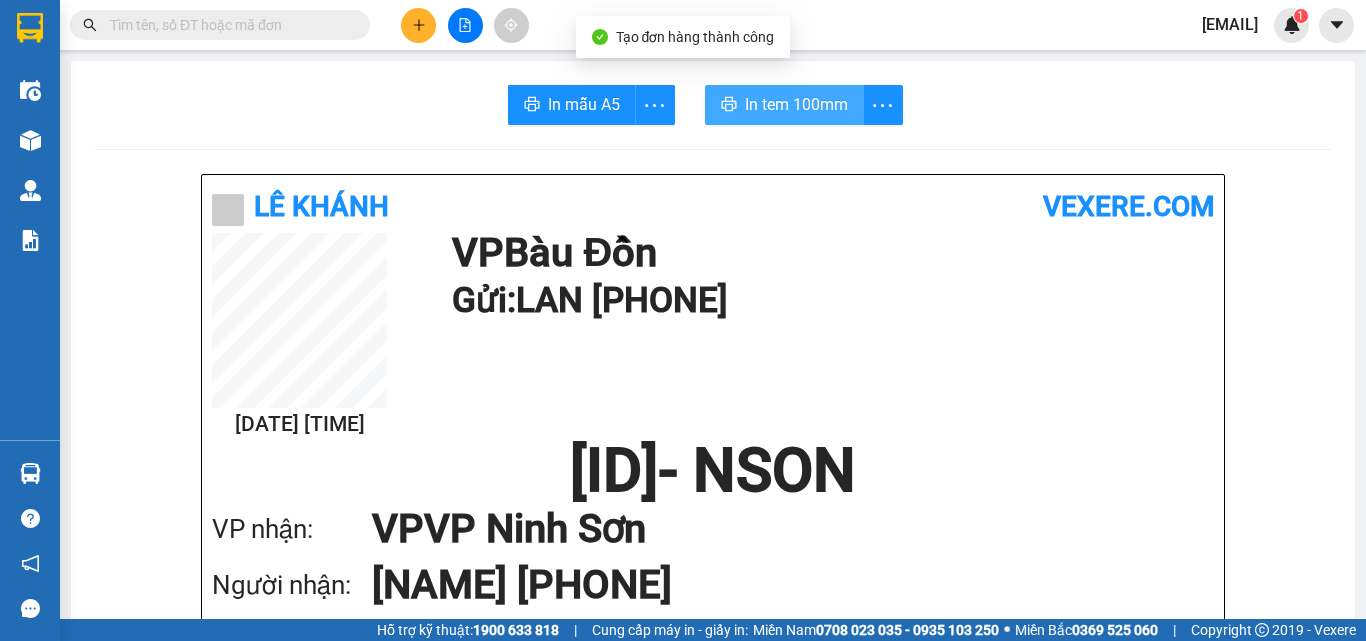scroll, scrollTop: 0, scrollLeft: 0, axis: both 